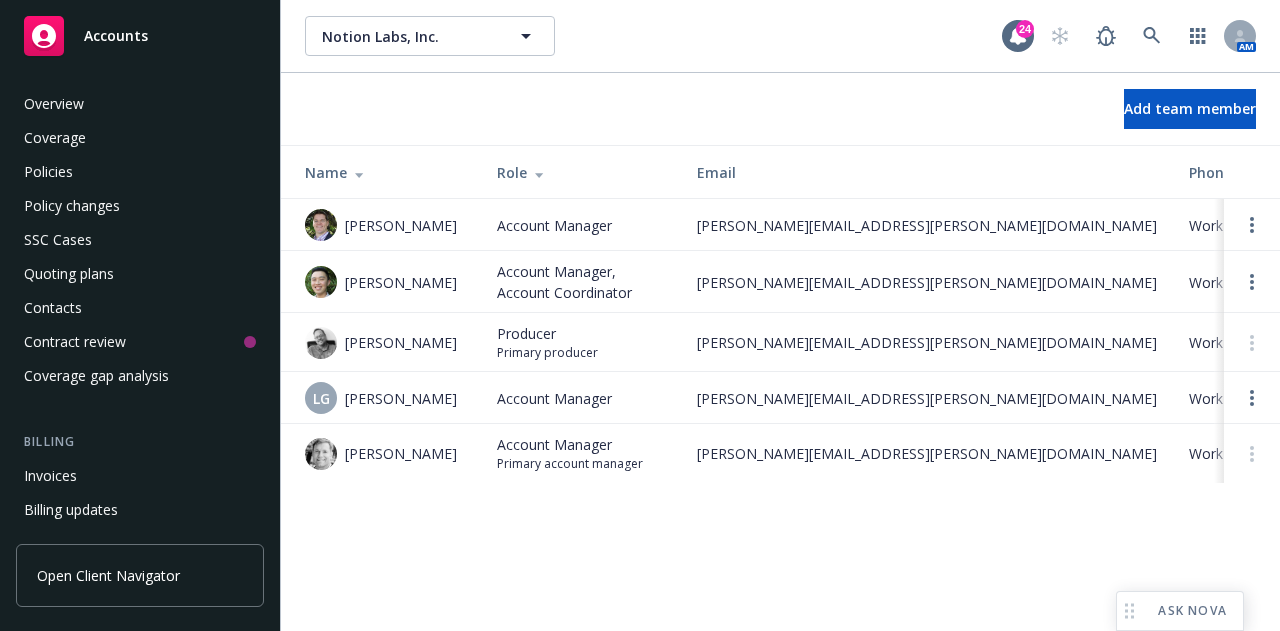 scroll, scrollTop: 0, scrollLeft: 0, axis: both 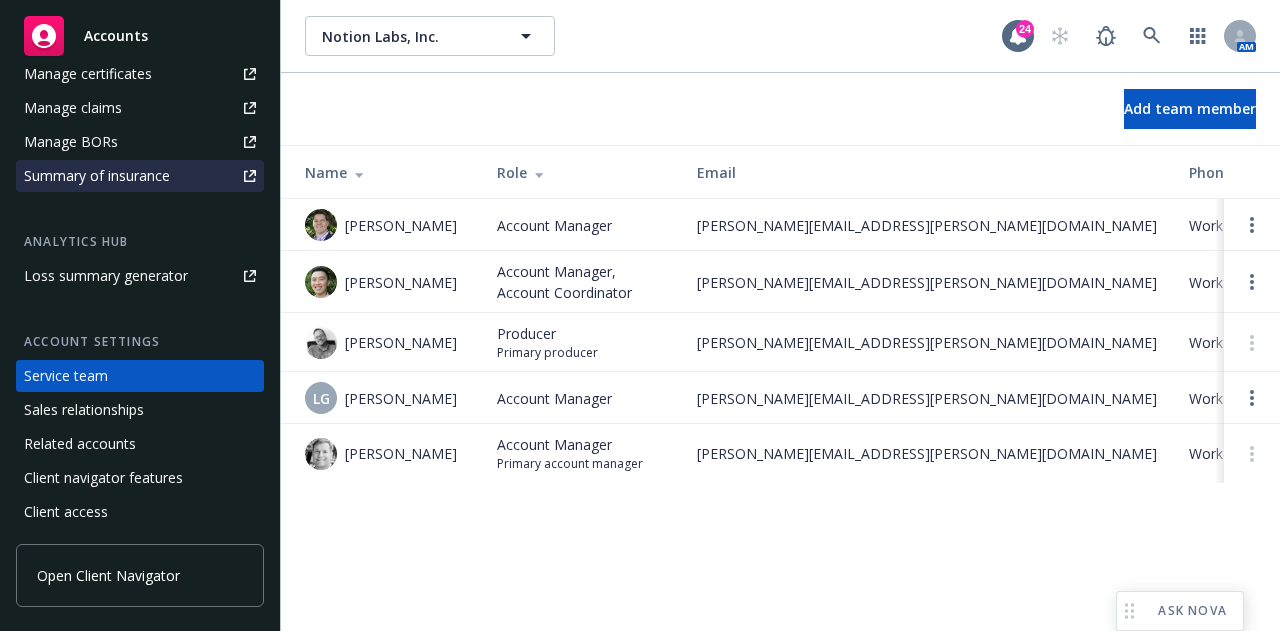 click on "Summary of insurance" at bounding box center [97, 176] 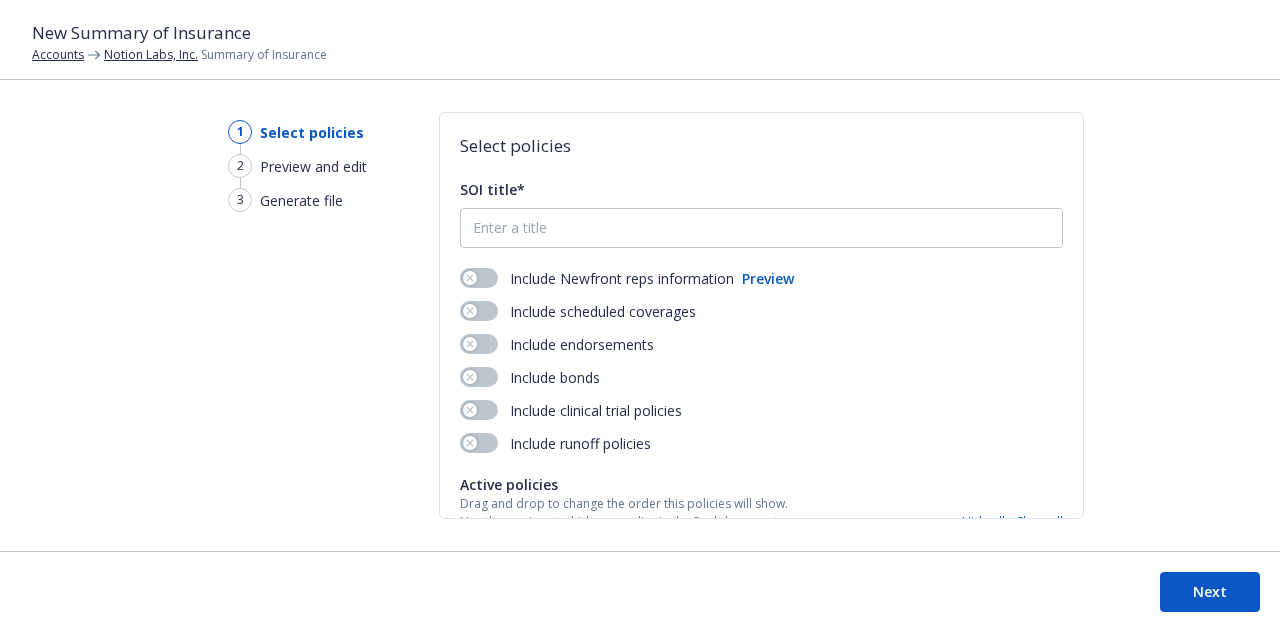scroll, scrollTop: 0, scrollLeft: 0, axis: both 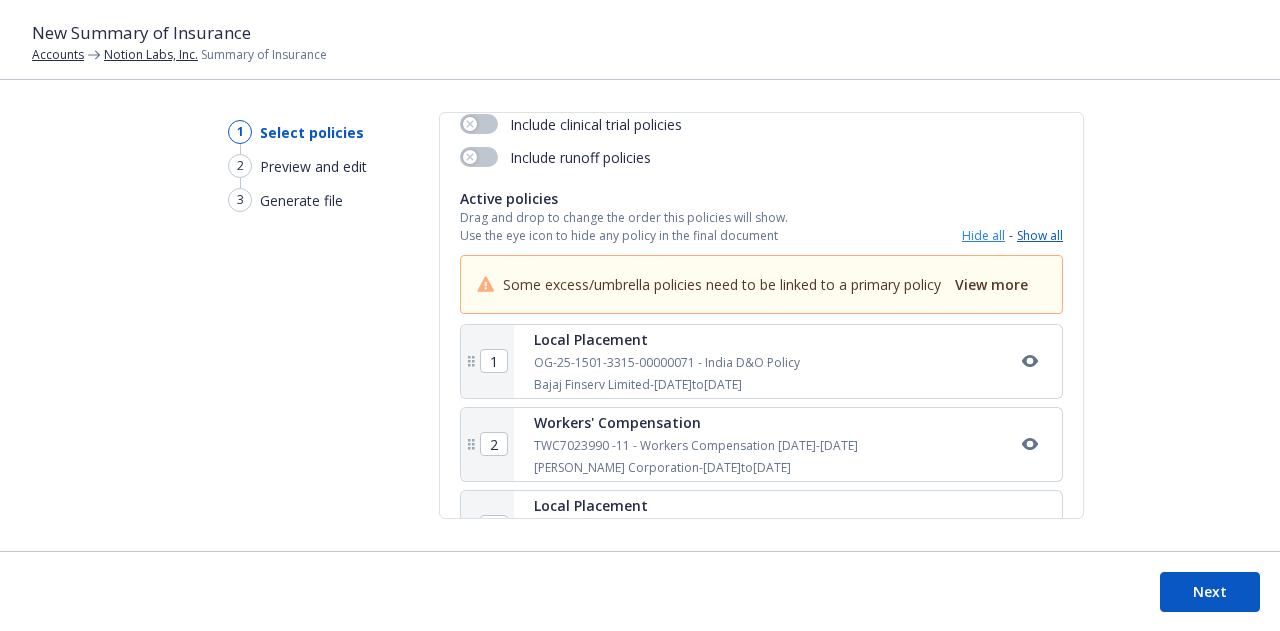 click on "Hide all" at bounding box center [983, 236] 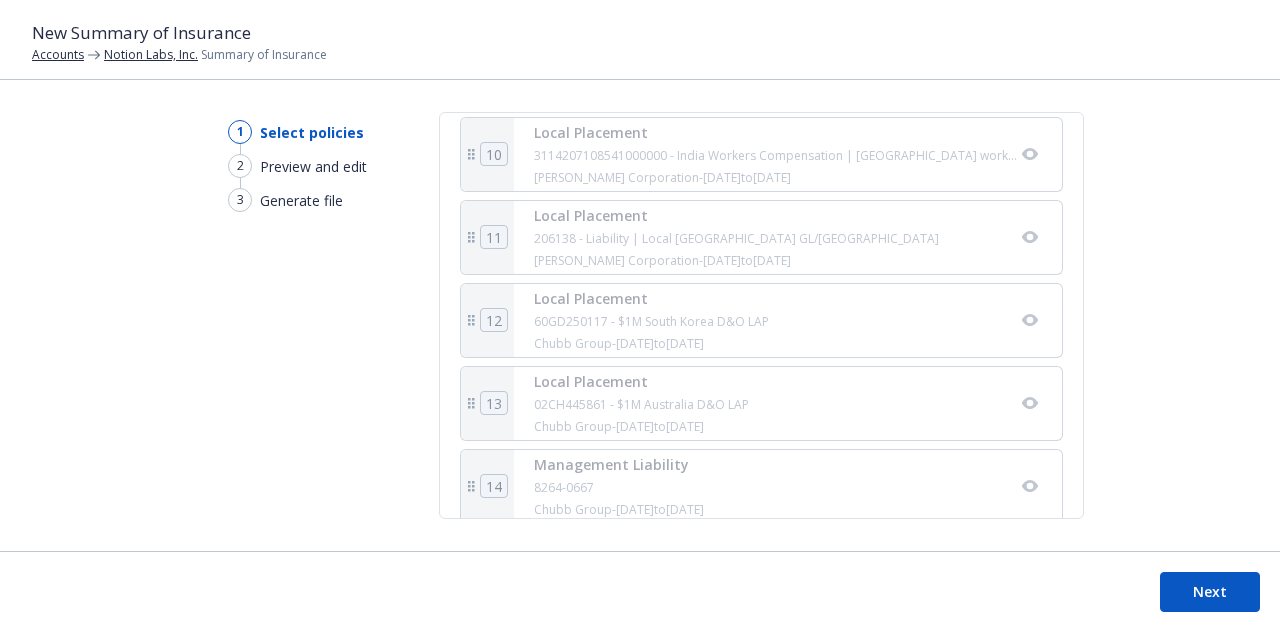 scroll, scrollTop: 1286, scrollLeft: 0, axis: vertical 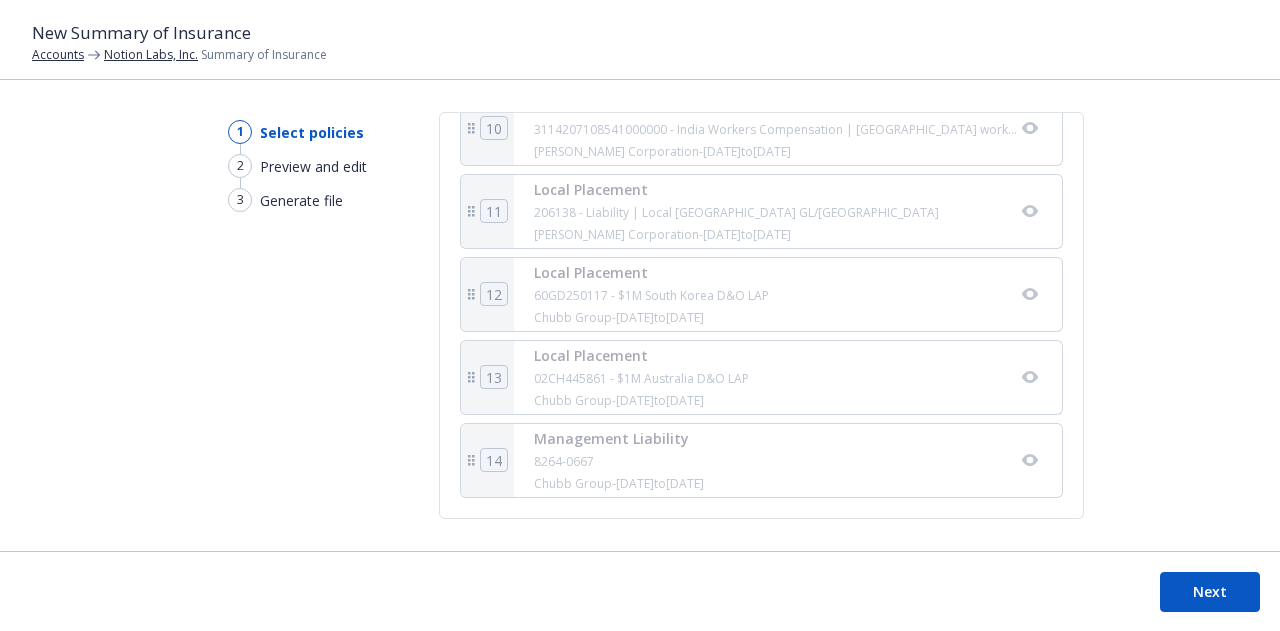 click on "Management Liability 8264-0667 Chubb Group  -  [DATE]  to  [DATE]" at bounding box center (788, 460) 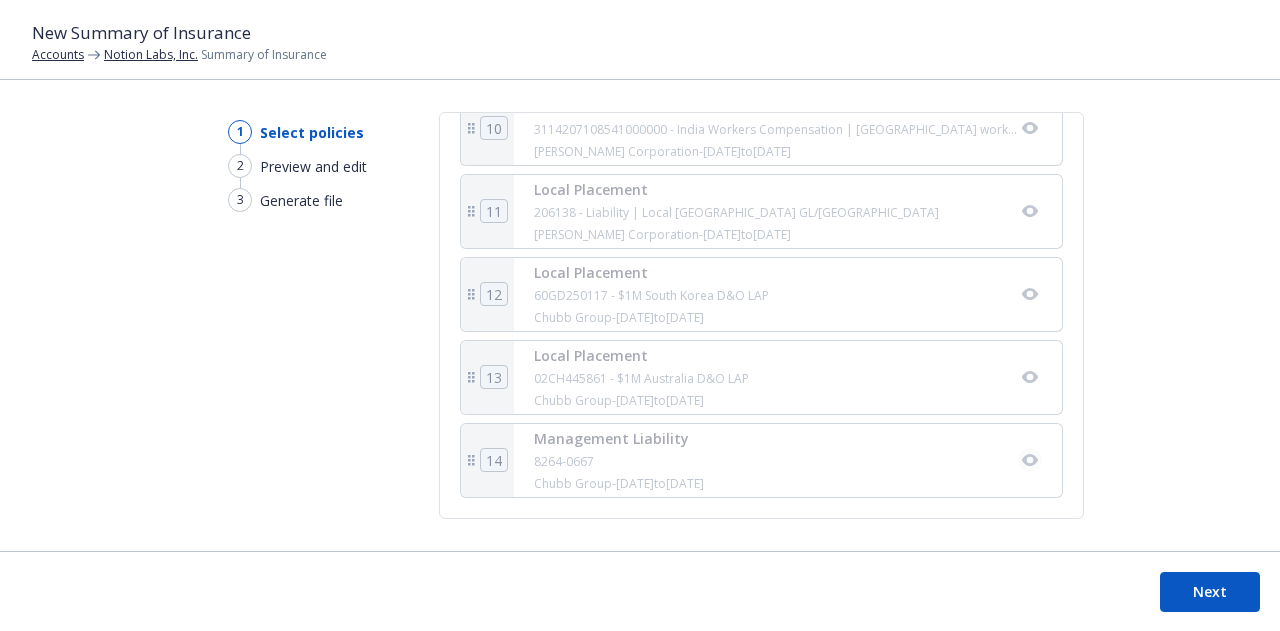 click at bounding box center (1030, 460) 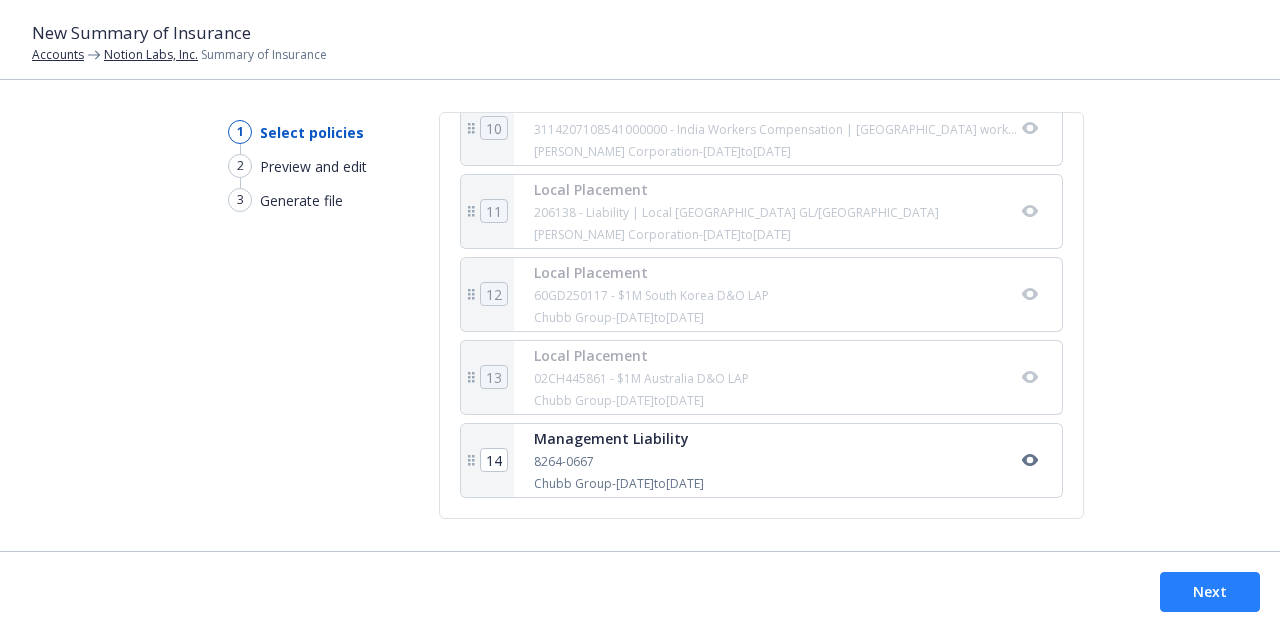 click on "Next" at bounding box center (1210, 592) 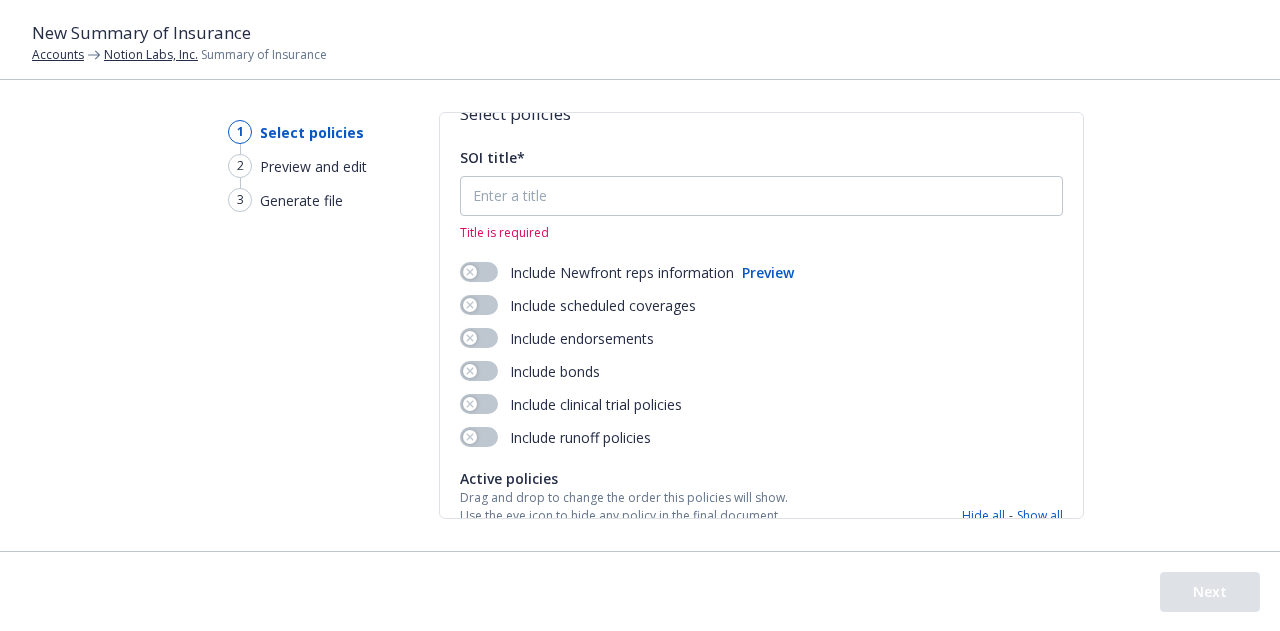 scroll, scrollTop: 31, scrollLeft: 0, axis: vertical 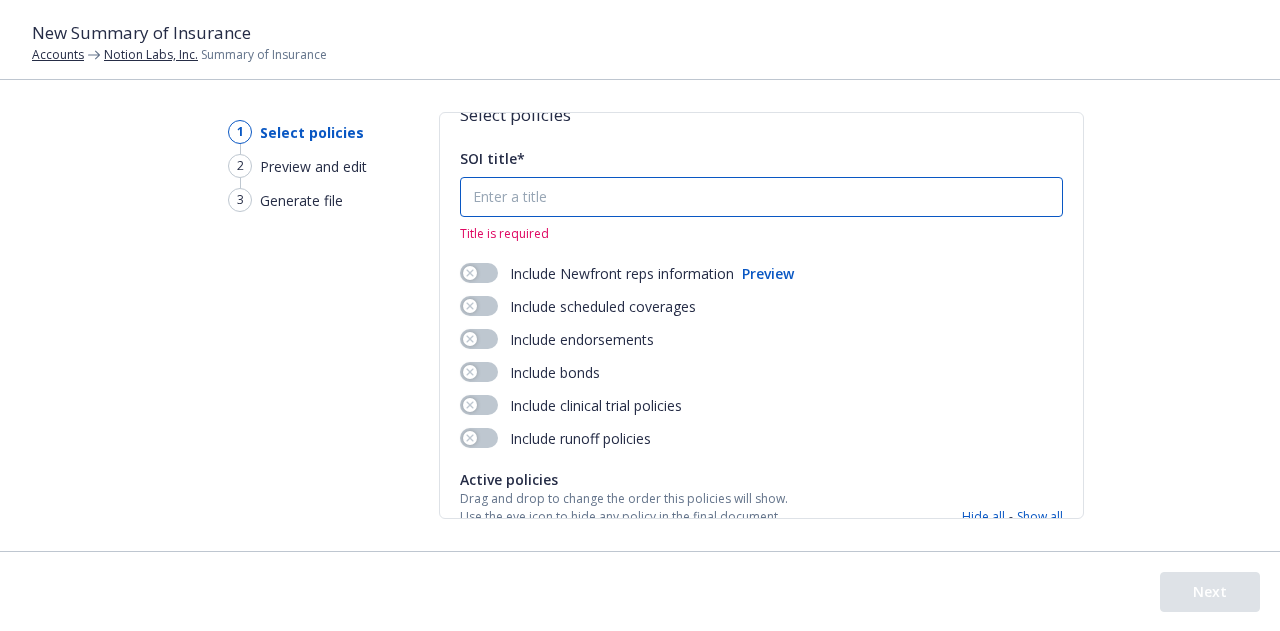 click on "SOI title*" at bounding box center [761, 197] 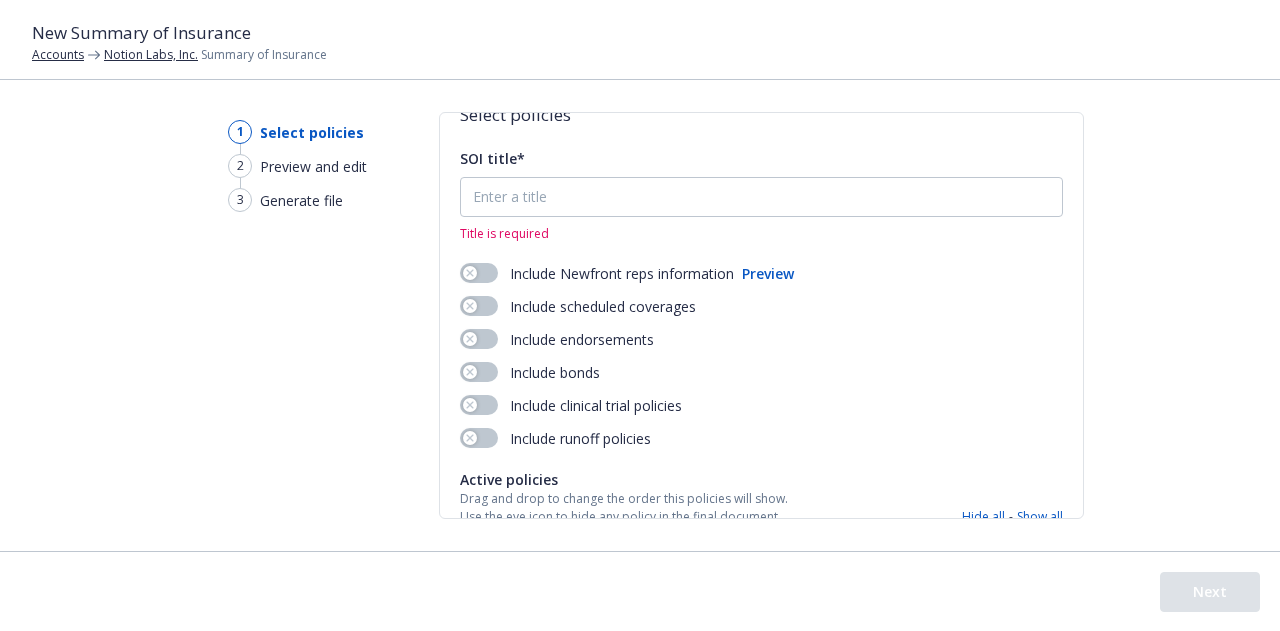 click on "1 Select policies 2 Preview and edit 3 Generate file" at bounding box center (289, 331) 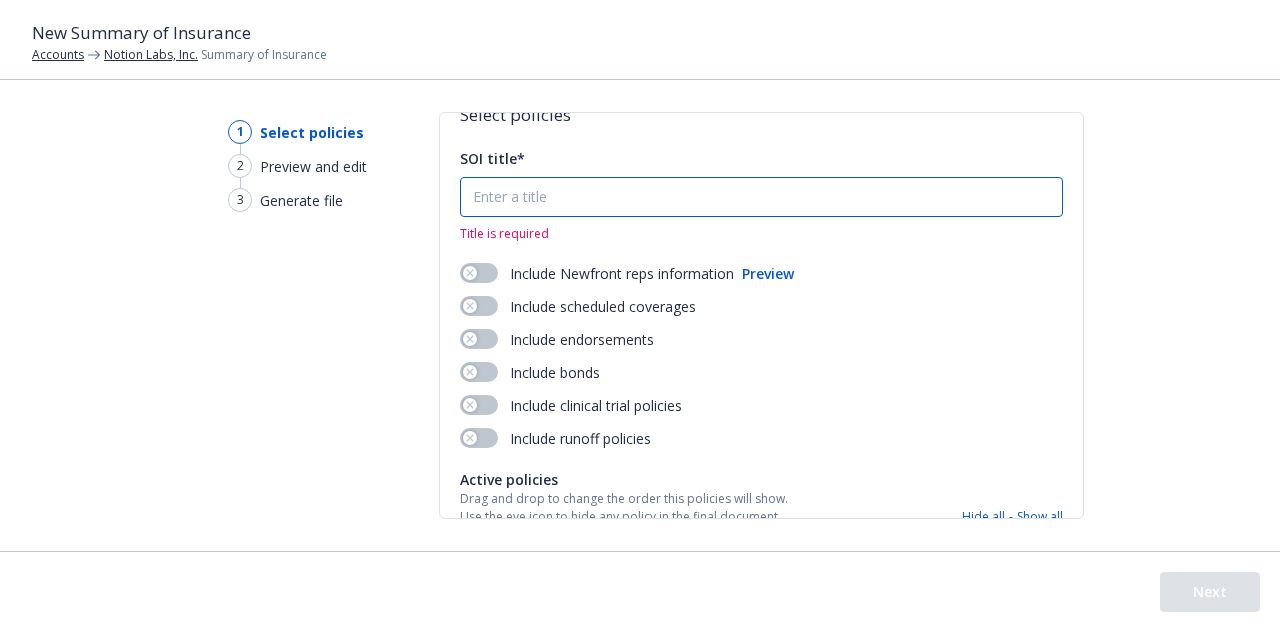 click on "SOI title*" at bounding box center (761, 197) 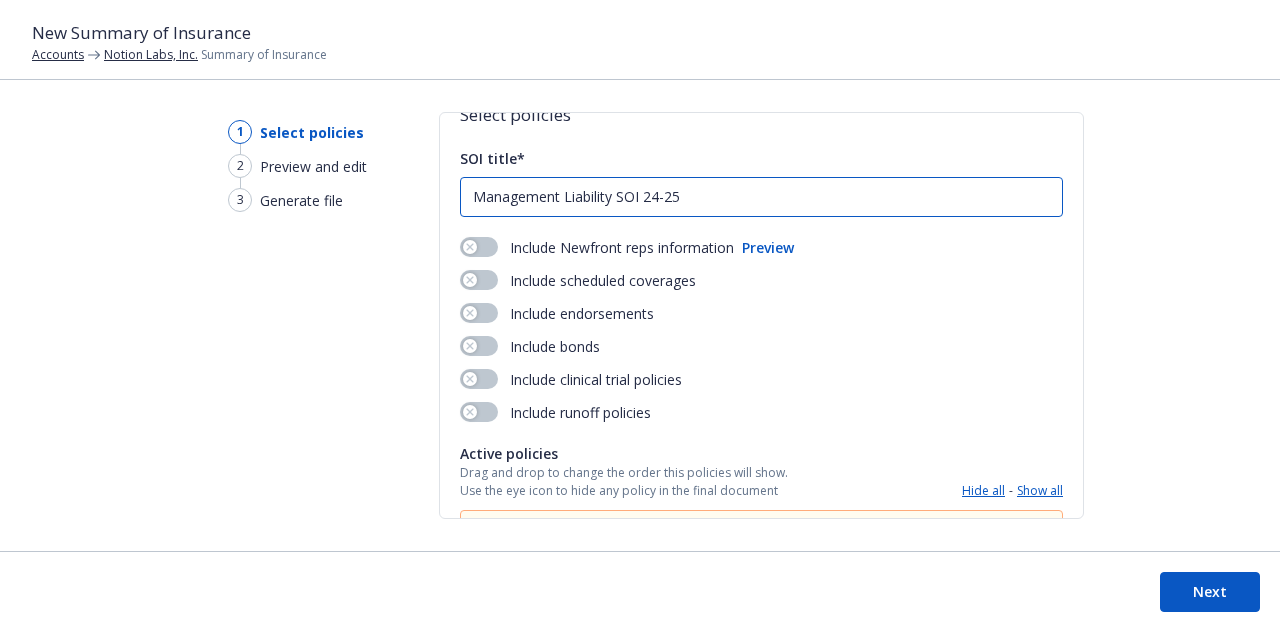 type on "Management Liability SOI 24-25" 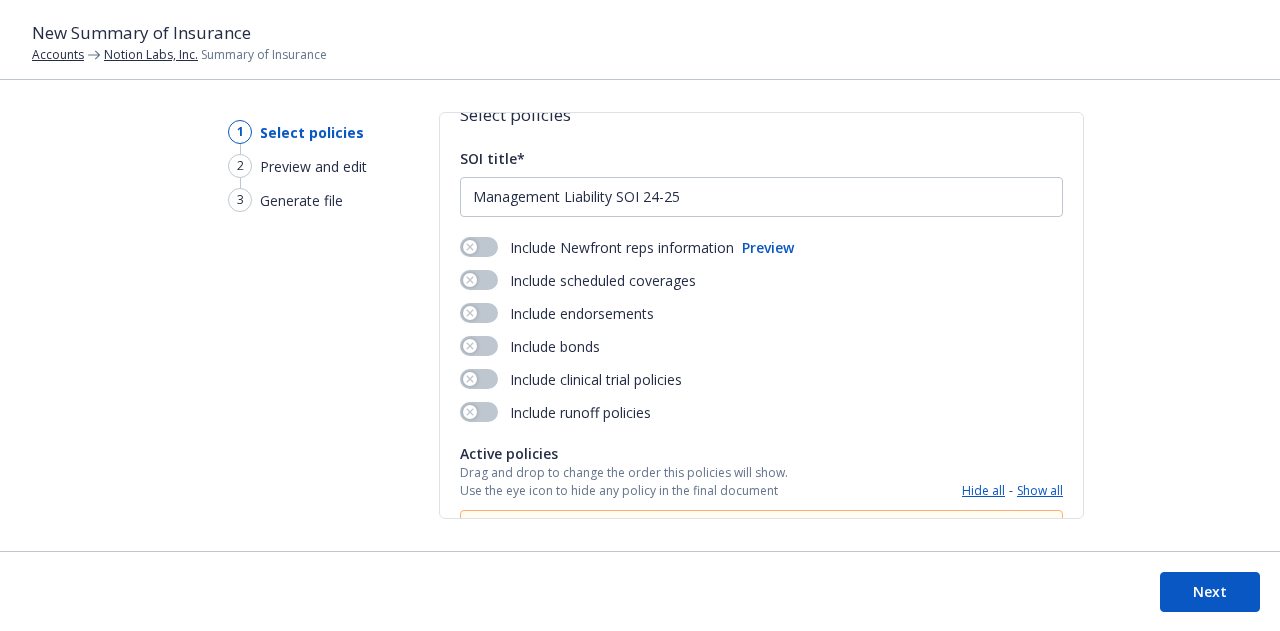 click on "1 Select policies 2 Preview and edit 3 Generate file" at bounding box center [289, 331] 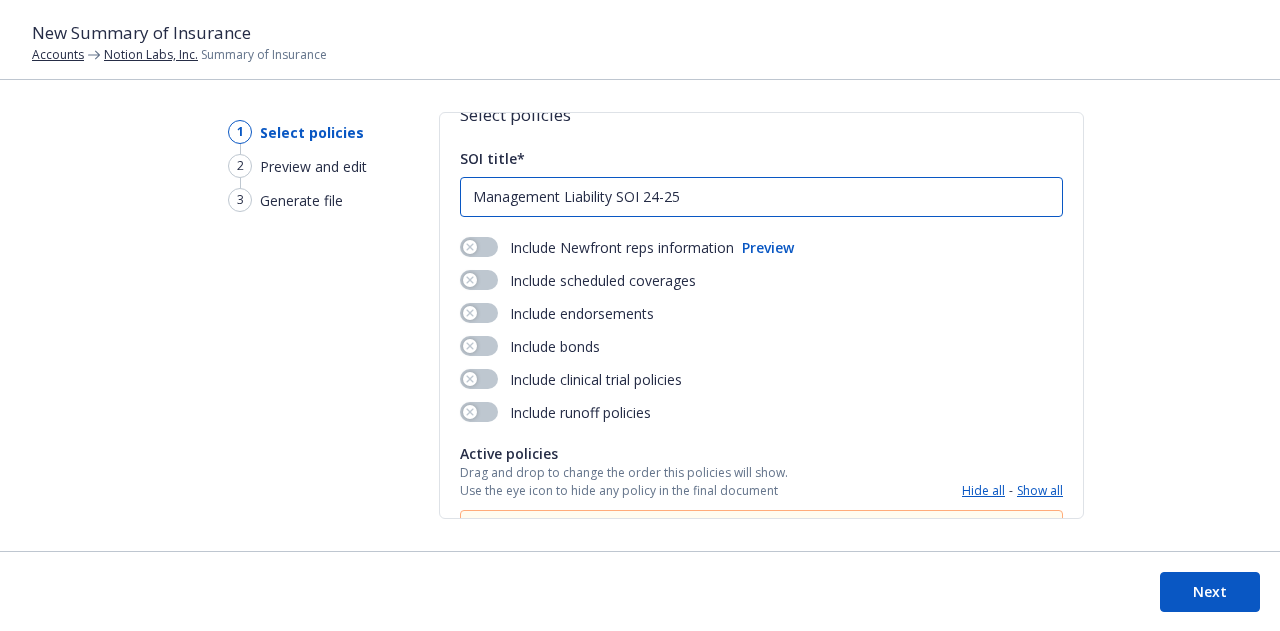 click on "Management Liability SOI 24-25" at bounding box center (761, 197) 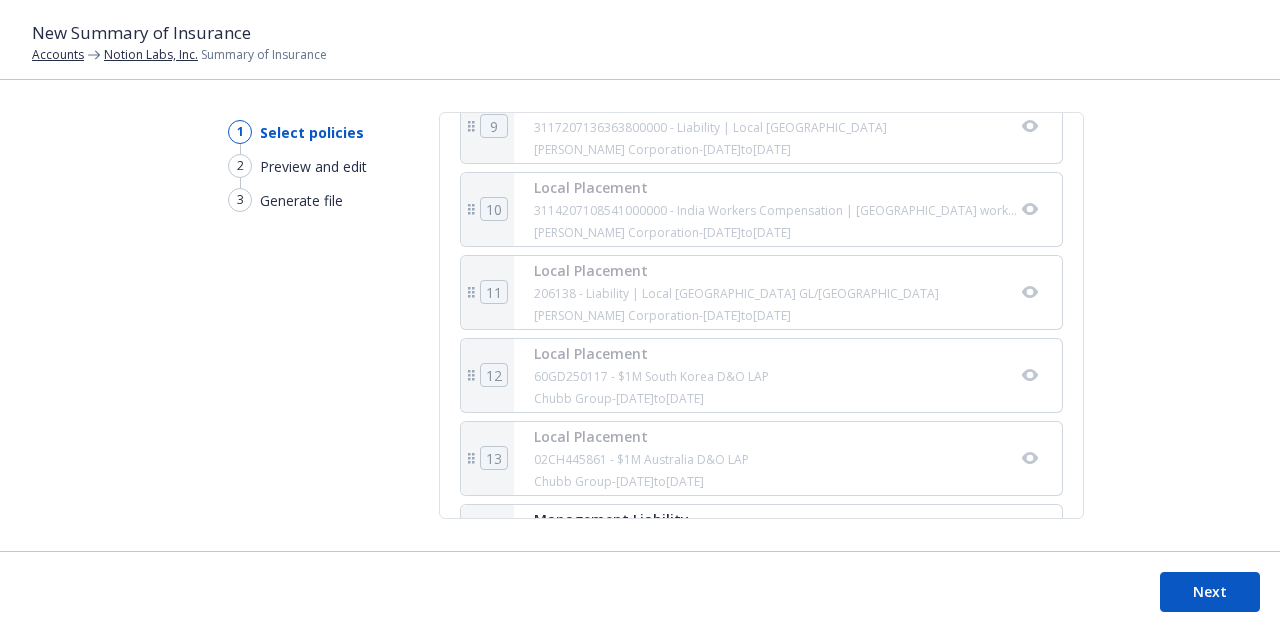 scroll, scrollTop: 1286, scrollLeft: 0, axis: vertical 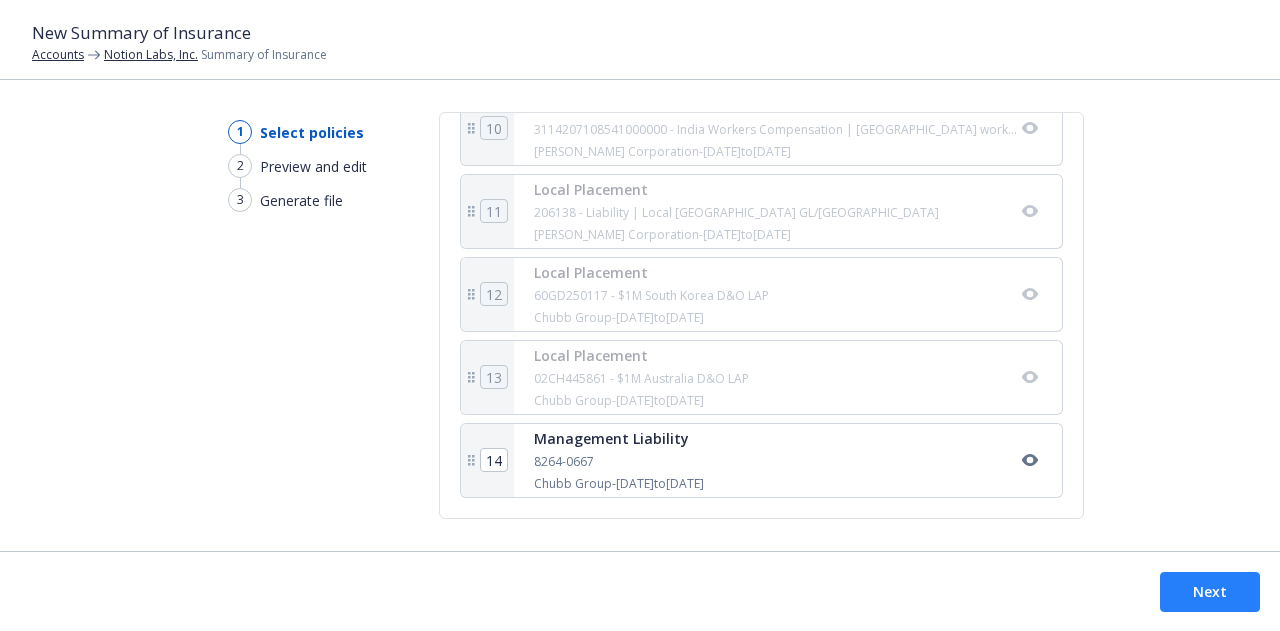 click on "Next" at bounding box center [1210, 592] 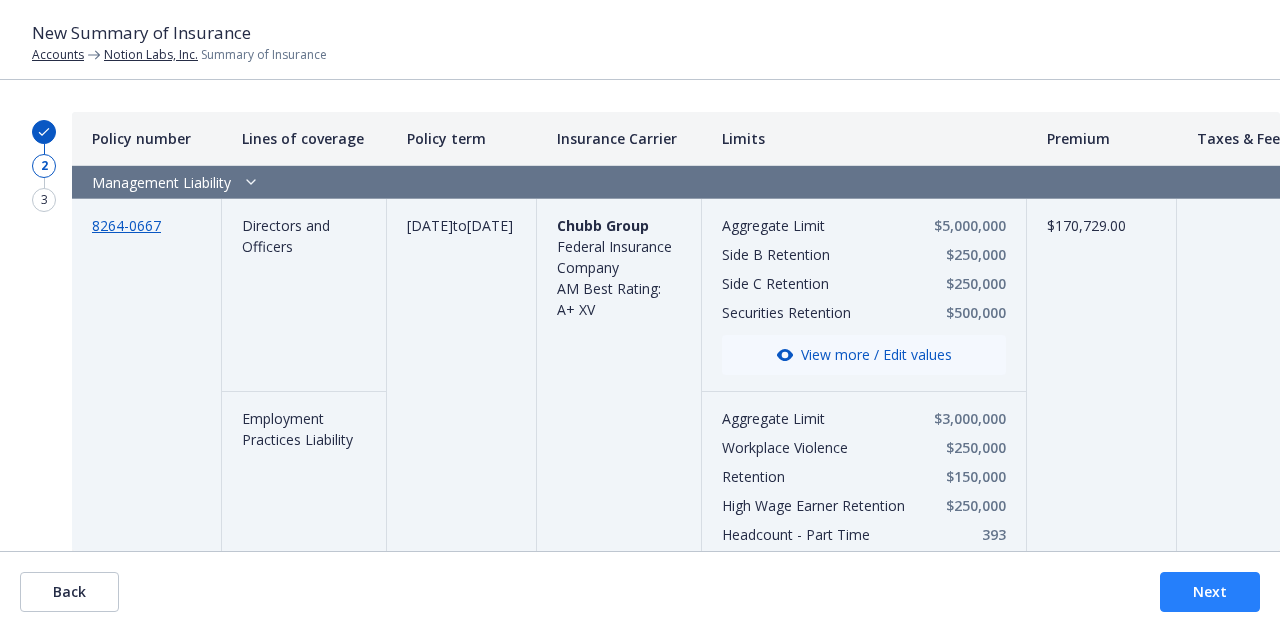 click on "Next" at bounding box center (1210, 592) 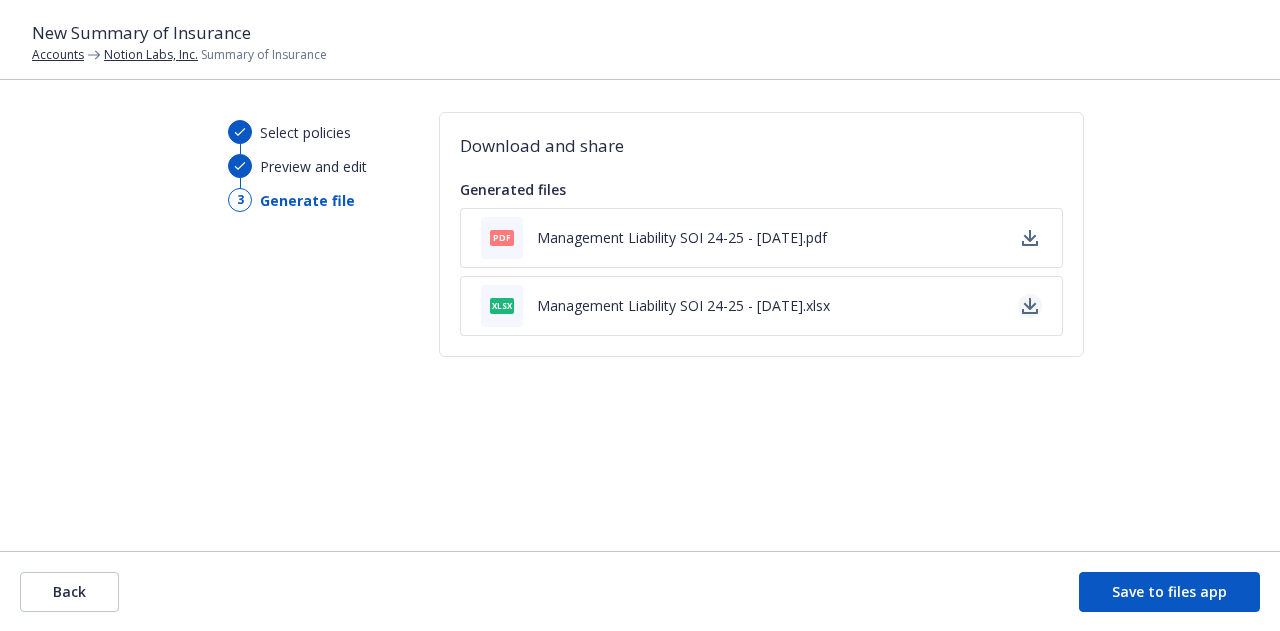 click 